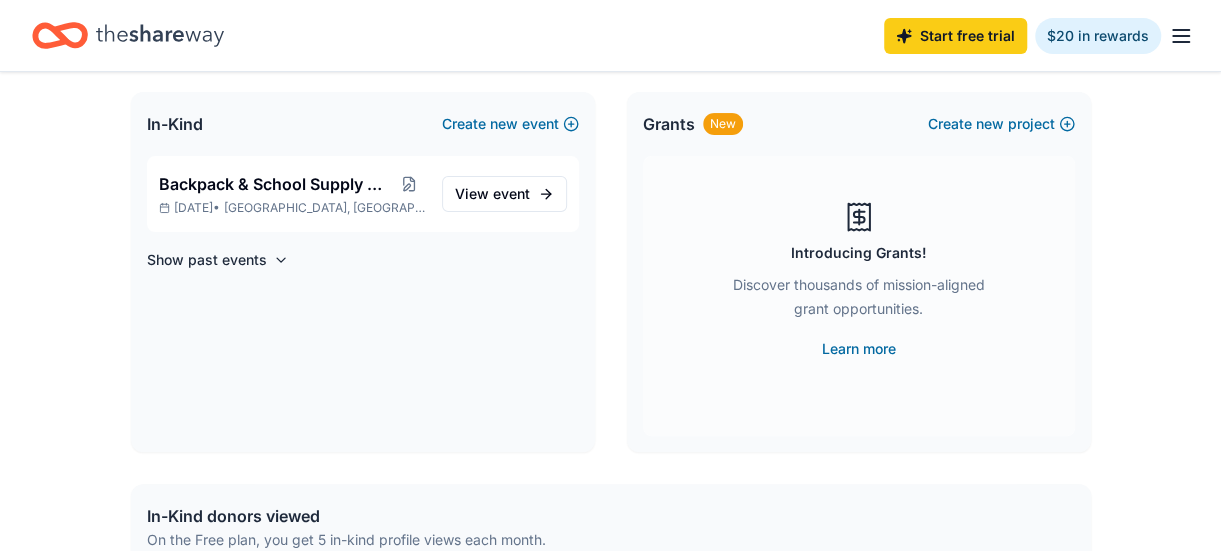 scroll, scrollTop: 200, scrollLeft: 0, axis: vertical 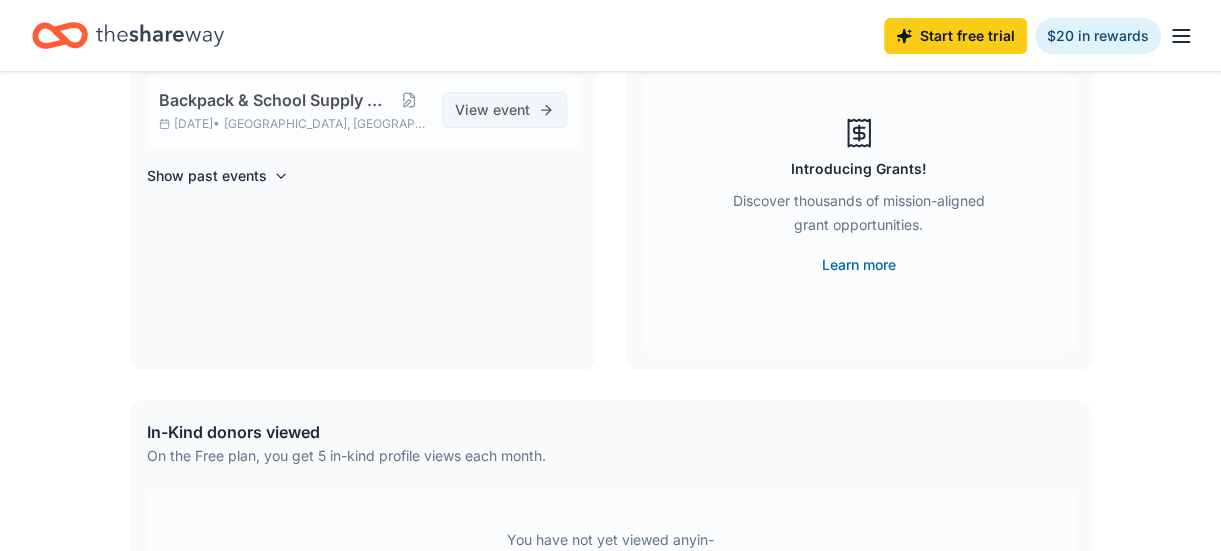 click on "View   event" at bounding box center [492, 110] 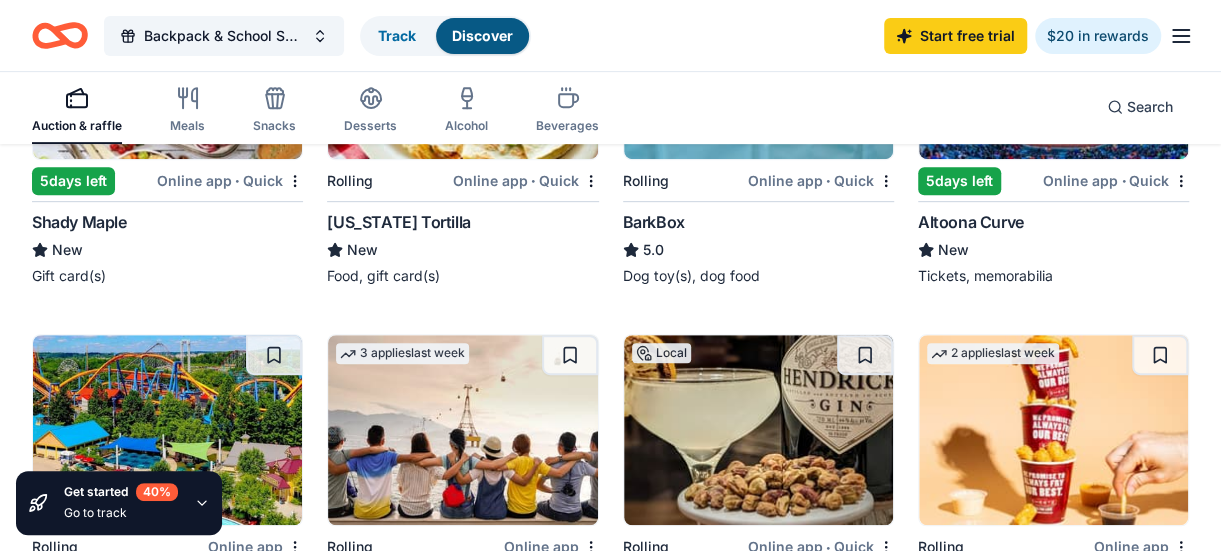 scroll, scrollTop: 300, scrollLeft: 0, axis: vertical 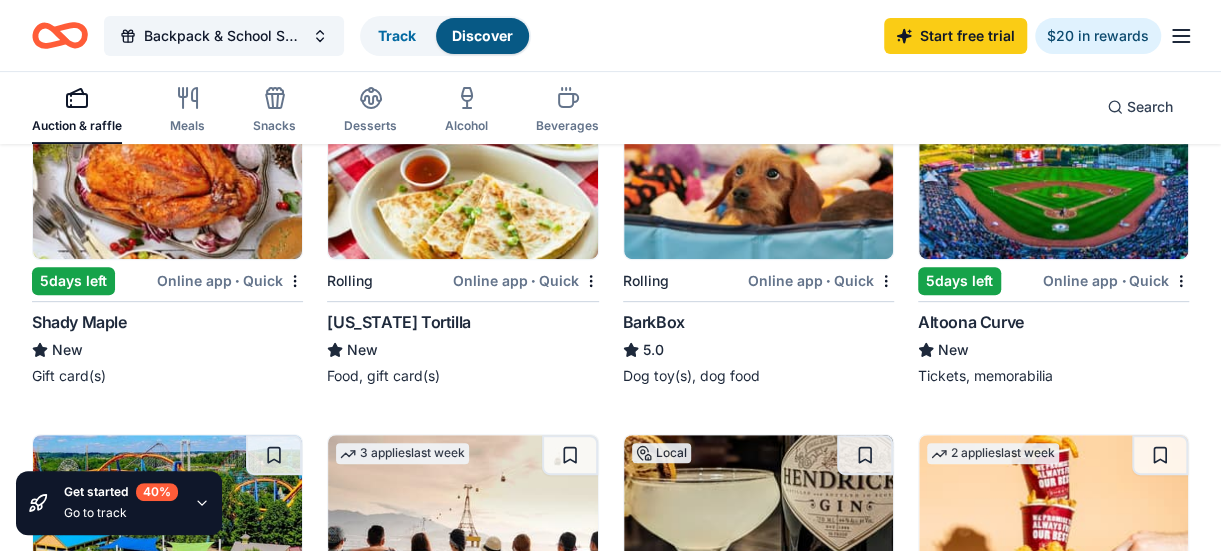 click at bounding box center (167, 164) 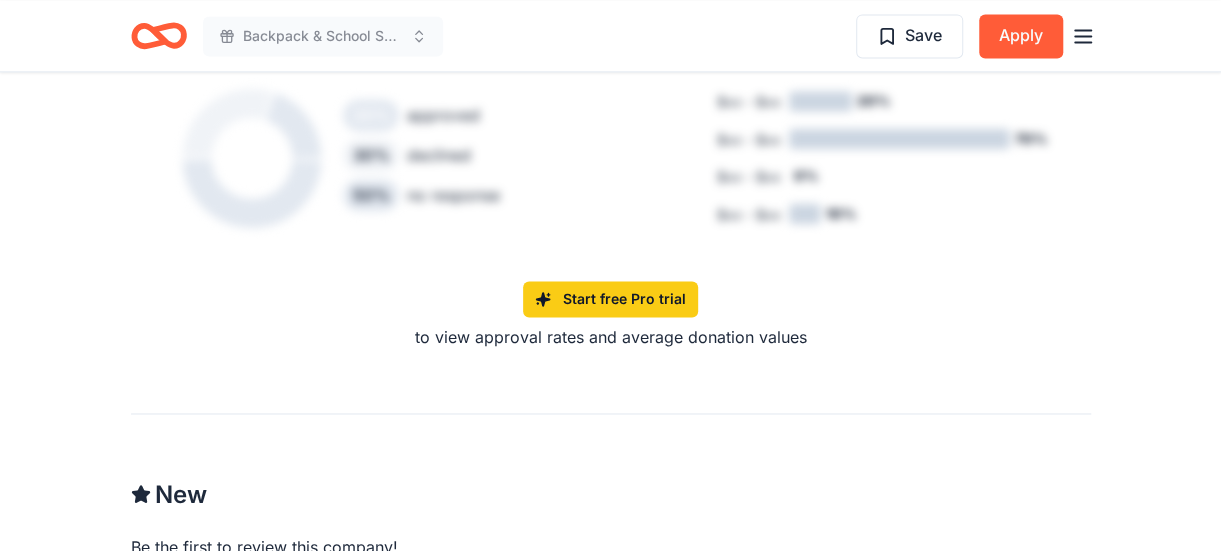 scroll, scrollTop: 1500, scrollLeft: 0, axis: vertical 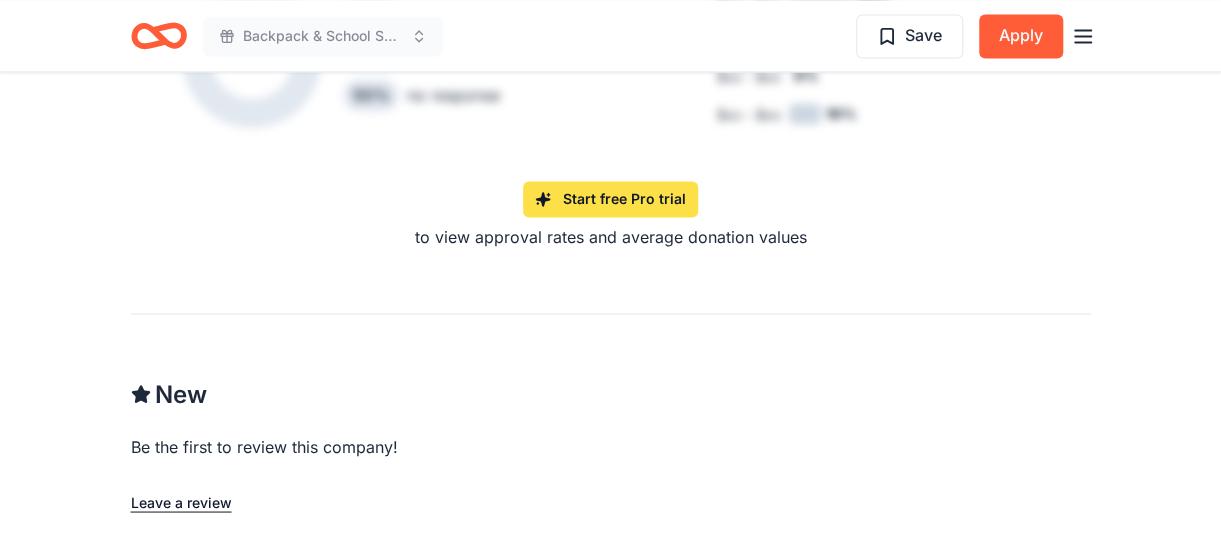 click on "Start free Pro trial" at bounding box center [610, 199] 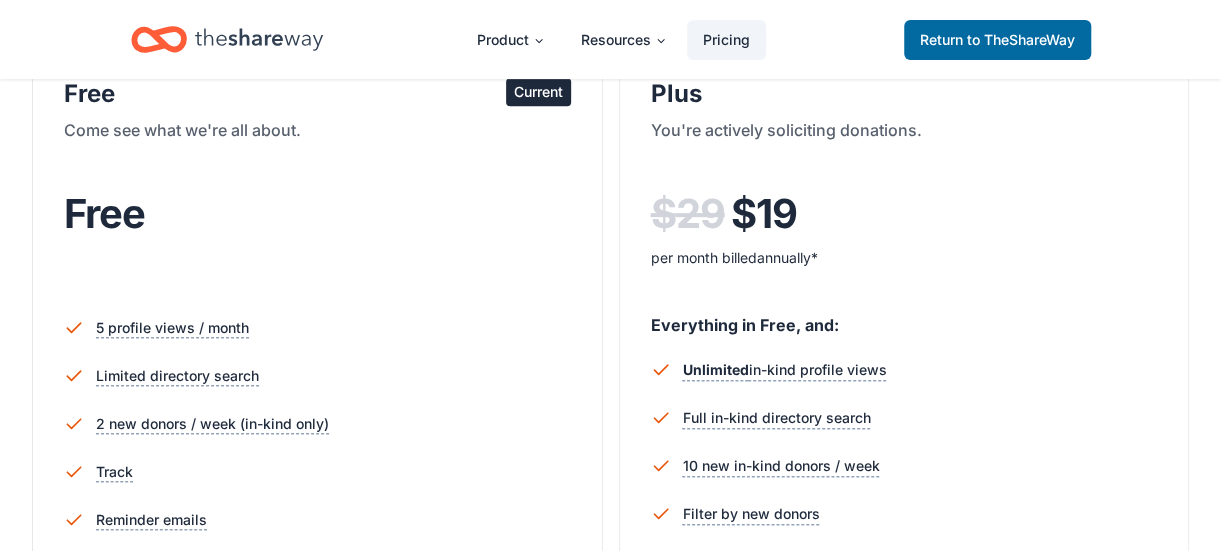 scroll, scrollTop: 300, scrollLeft: 0, axis: vertical 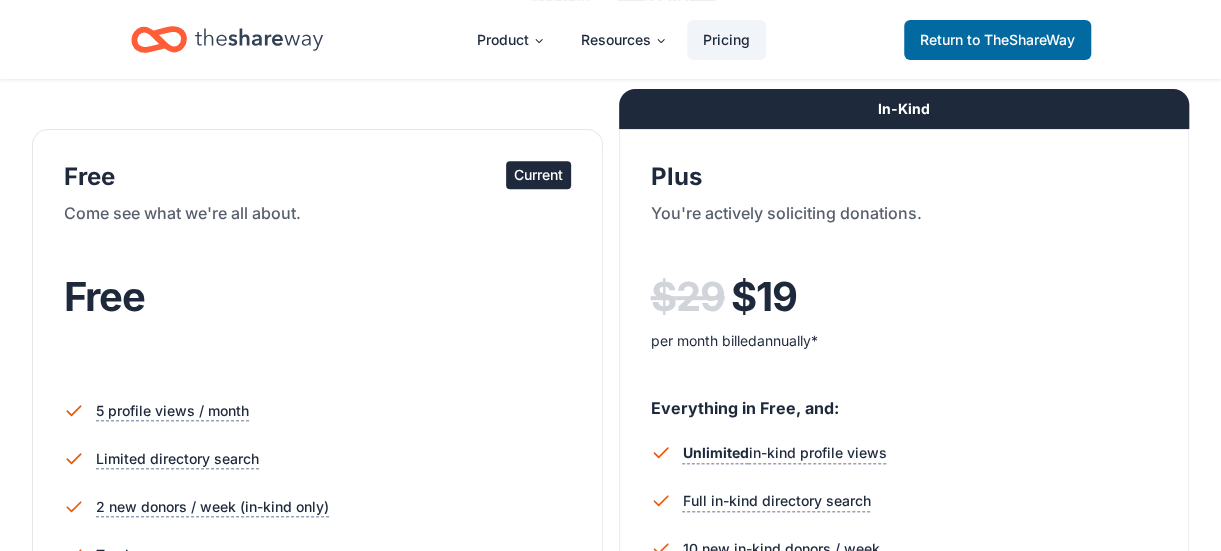 click on "Current" at bounding box center (538, 175) 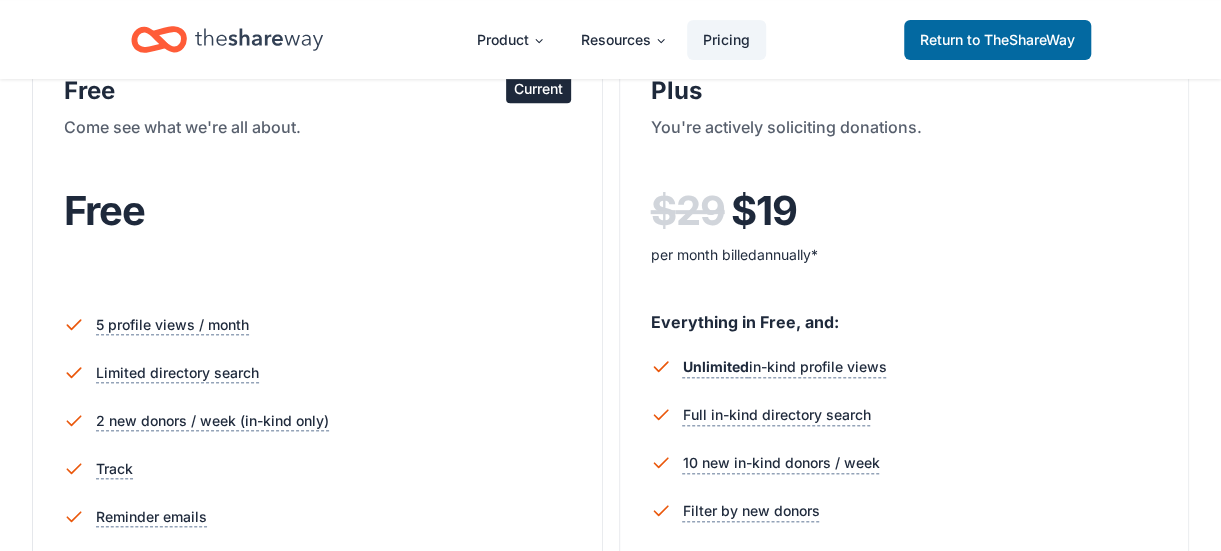 scroll, scrollTop: 300, scrollLeft: 0, axis: vertical 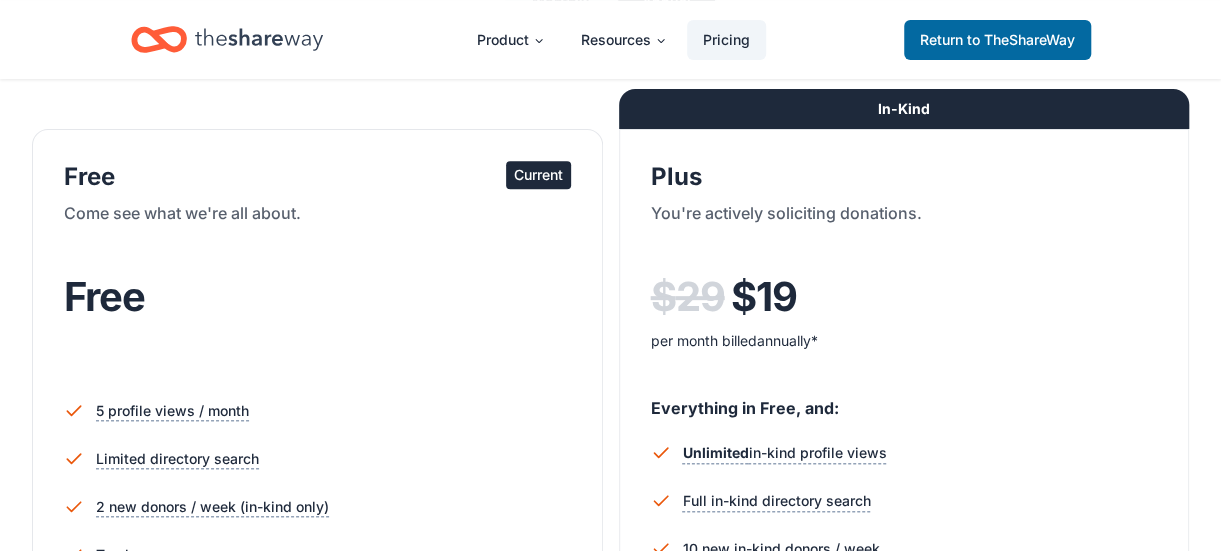 click on "Free Current Come see what we're all about. Free 5 profile views / month Limited directory search 2 new donors / week (in-kind only) Track Reminder emails Up-to-date data" at bounding box center (317, 489) 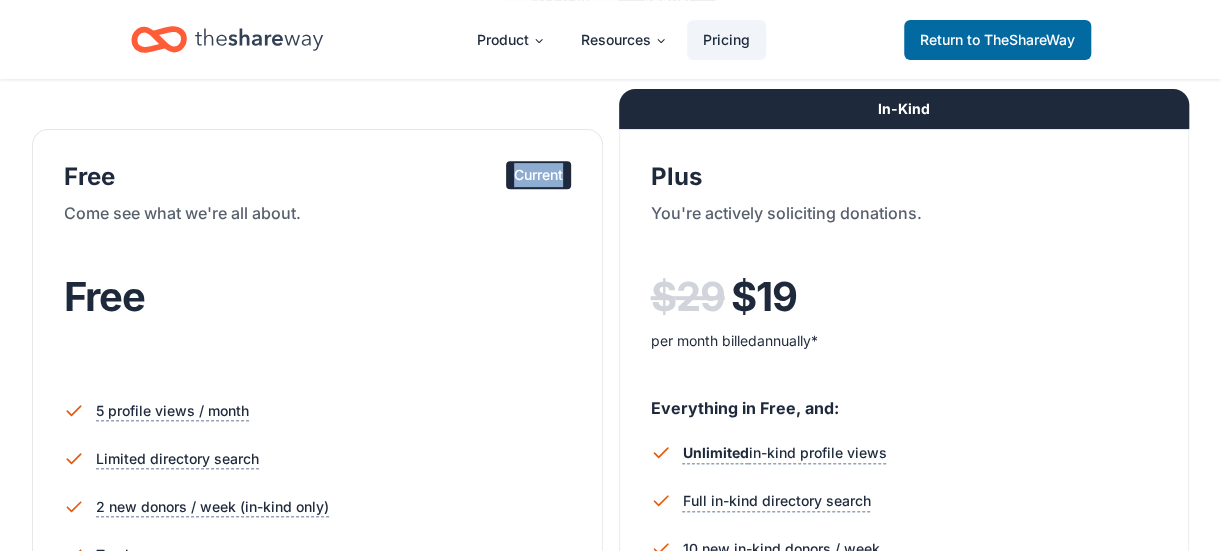 click on "Current" at bounding box center (538, 175) 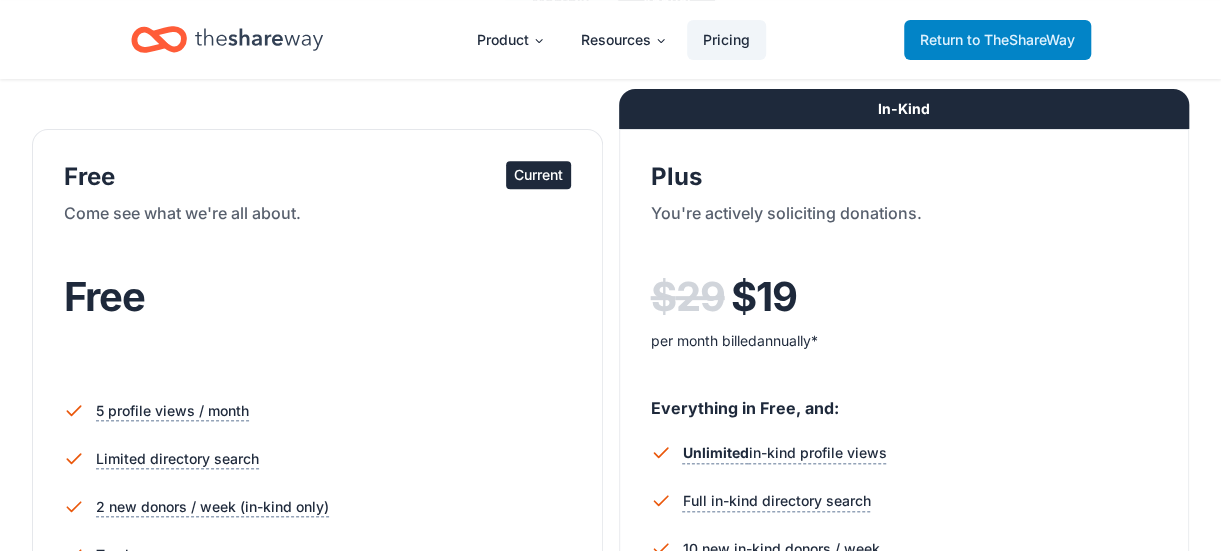 click on "Return to TheShareWay" at bounding box center (997, 40) 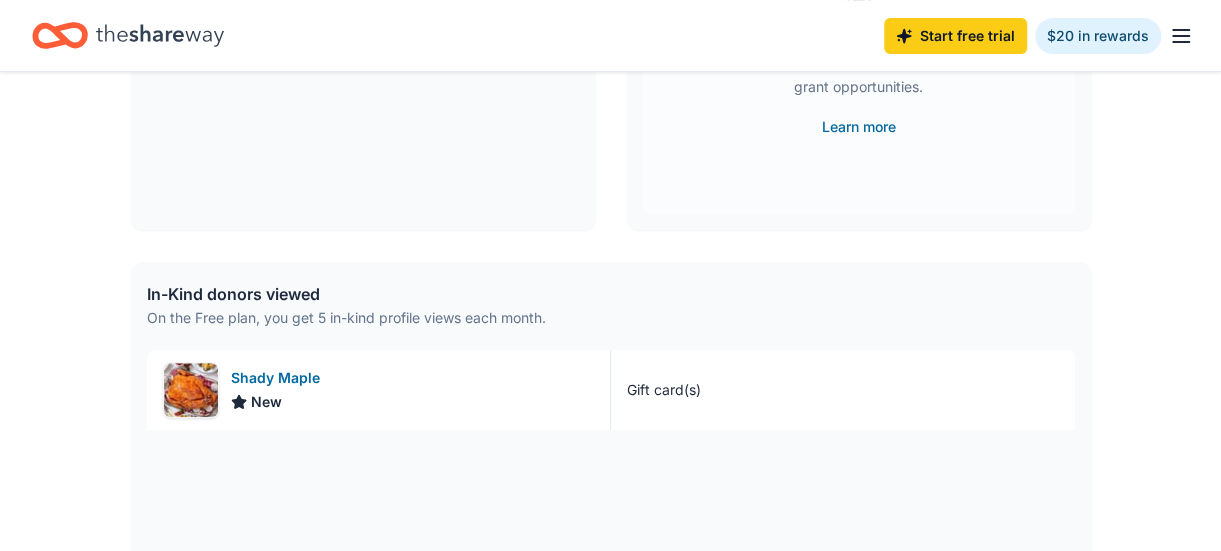 scroll, scrollTop: 400, scrollLeft: 0, axis: vertical 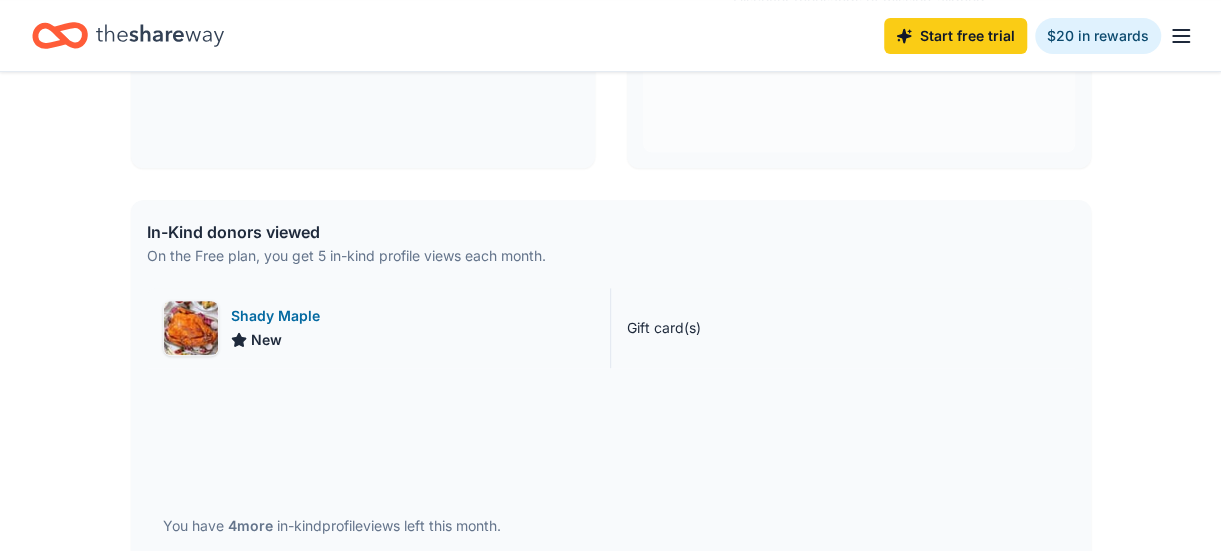 click at bounding box center (191, 328) 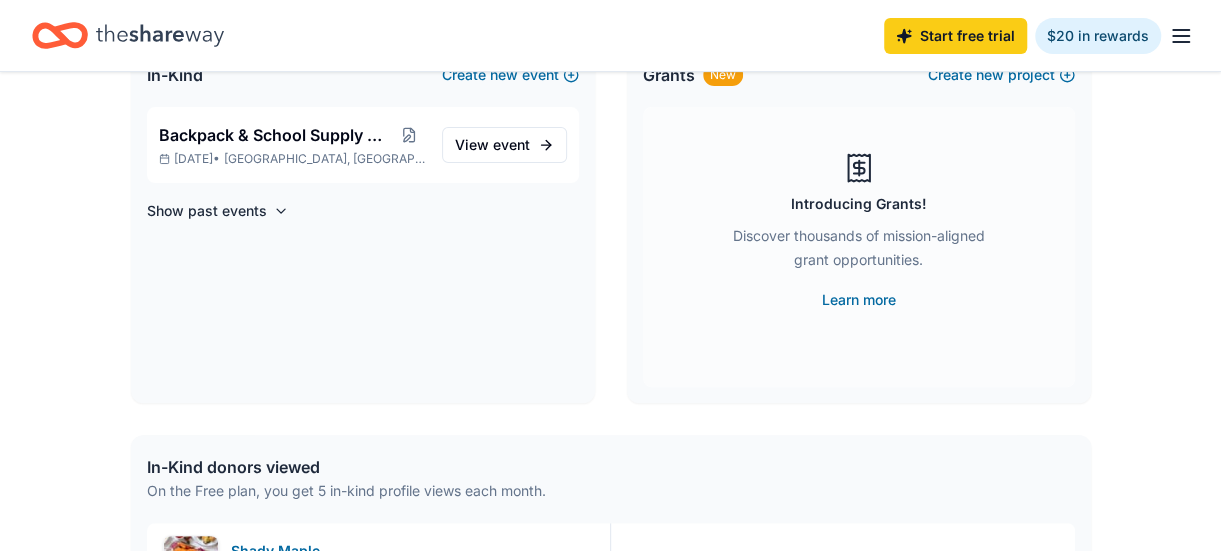 scroll, scrollTop: 60, scrollLeft: 0, axis: vertical 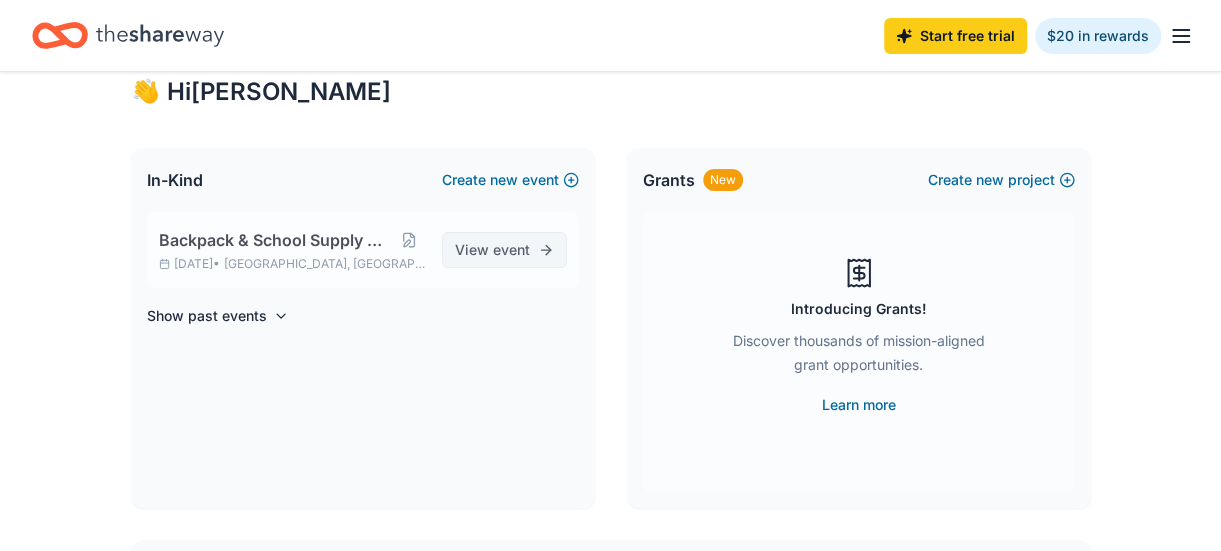 click on "View   event" at bounding box center (492, 250) 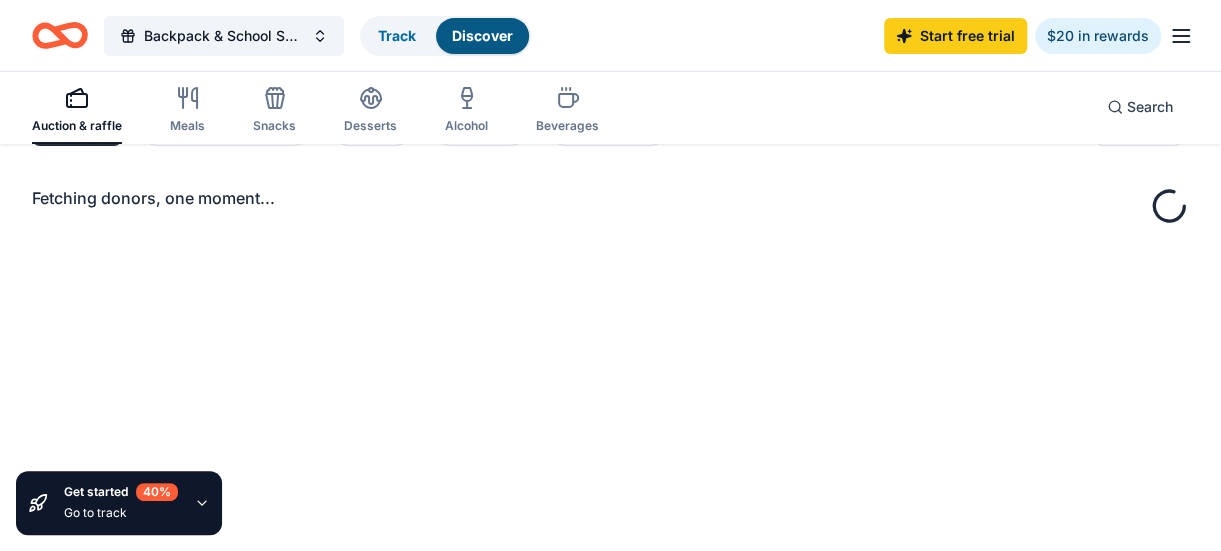 scroll, scrollTop: 0, scrollLeft: 0, axis: both 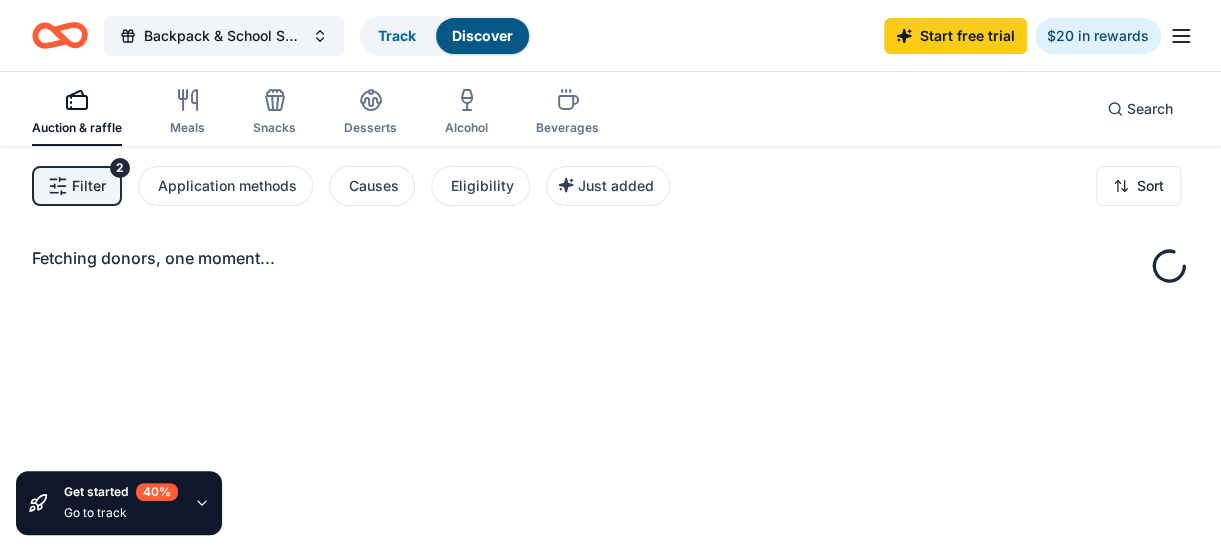 click on "Fetching donors, one moment..." at bounding box center [610, 421] 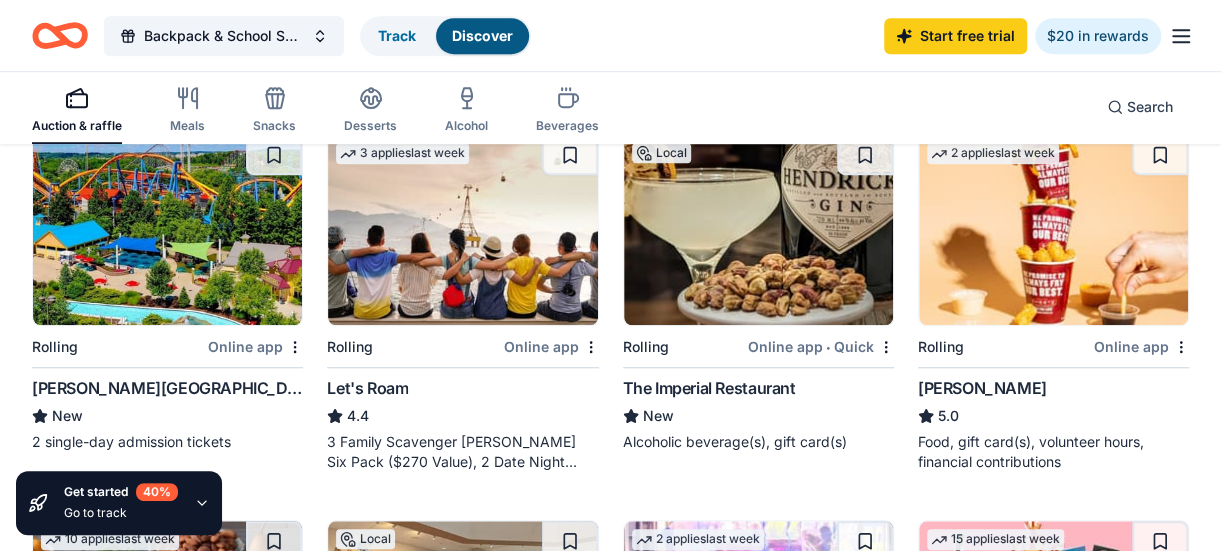 scroll, scrollTop: 700, scrollLeft: 0, axis: vertical 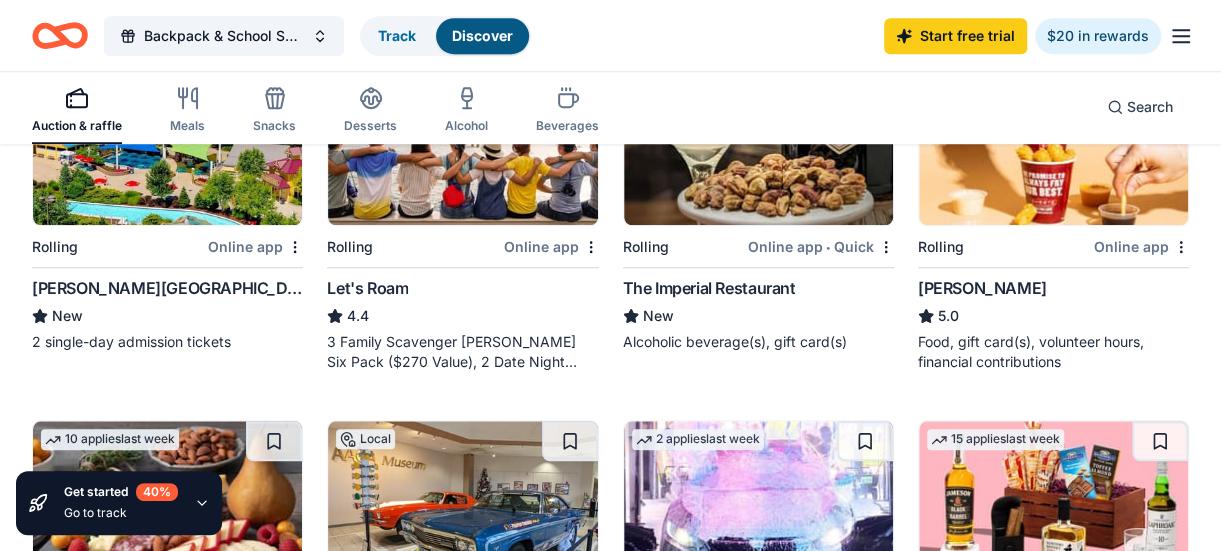 click at bounding box center [167, 130] 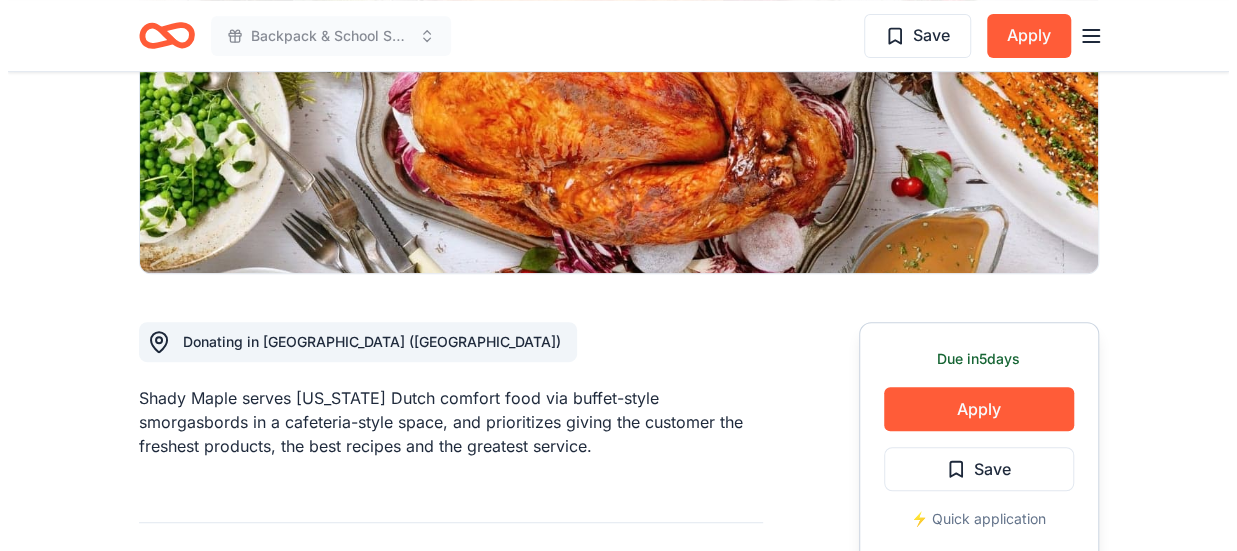 scroll, scrollTop: 400, scrollLeft: 0, axis: vertical 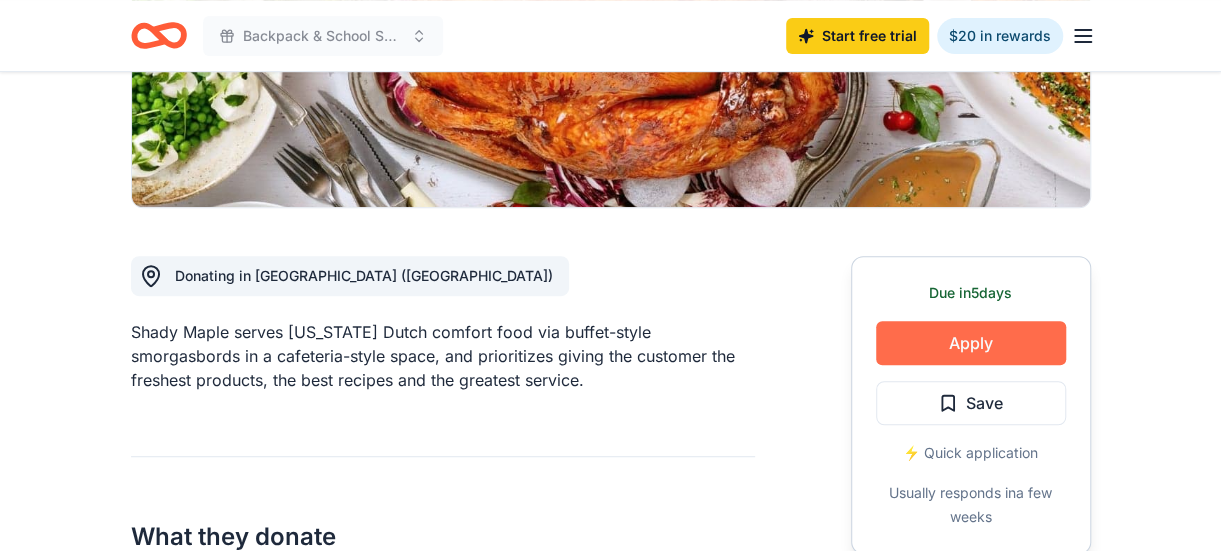 click on "Apply" at bounding box center [971, 343] 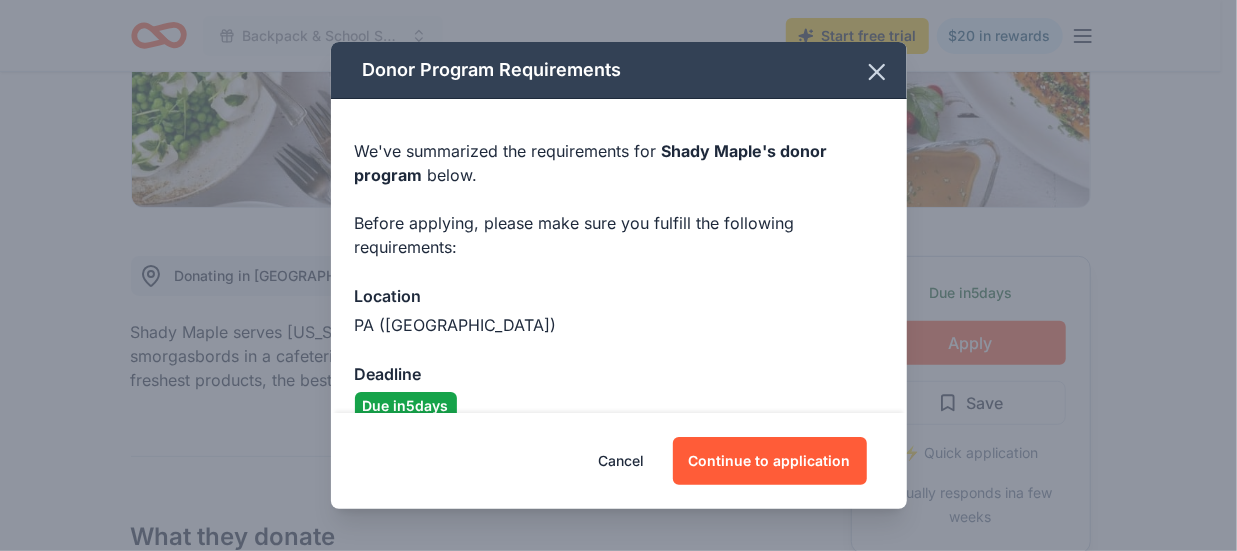 scroll, scrollTop: 30, scrollLeft: 0, axis: vertical 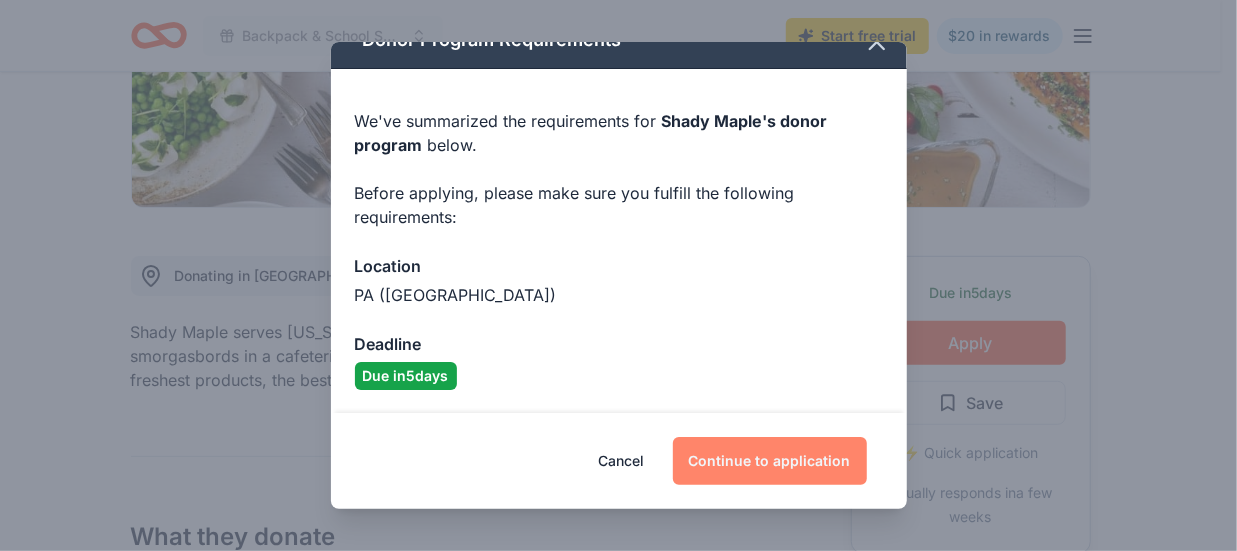 click on "Continue to application" at bounding box center [770, 461] 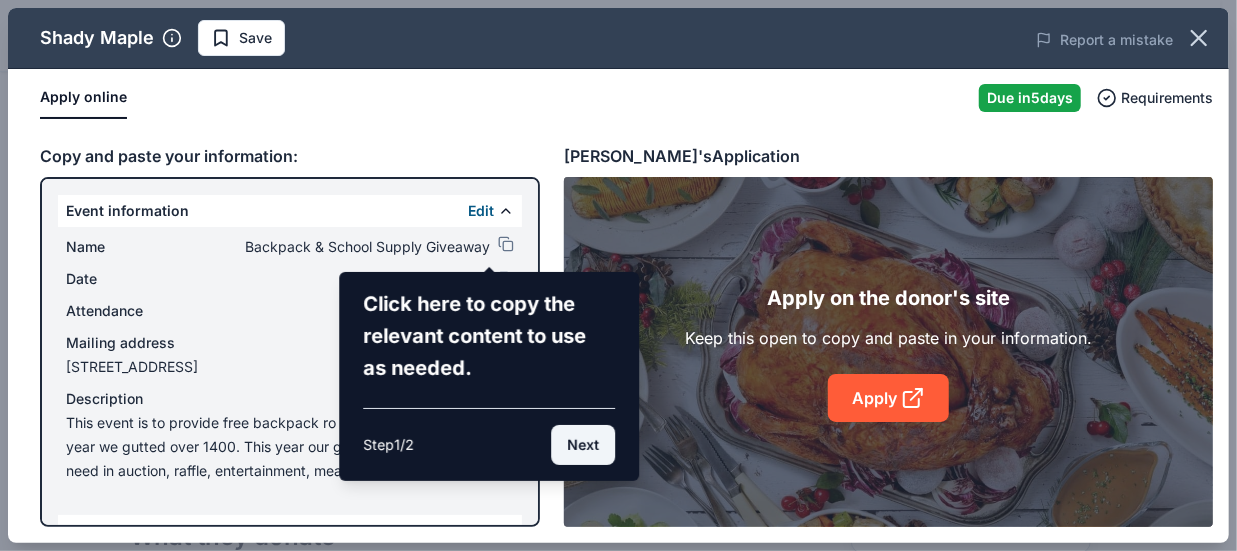 click on "Next" at bounding box center [583, 445] 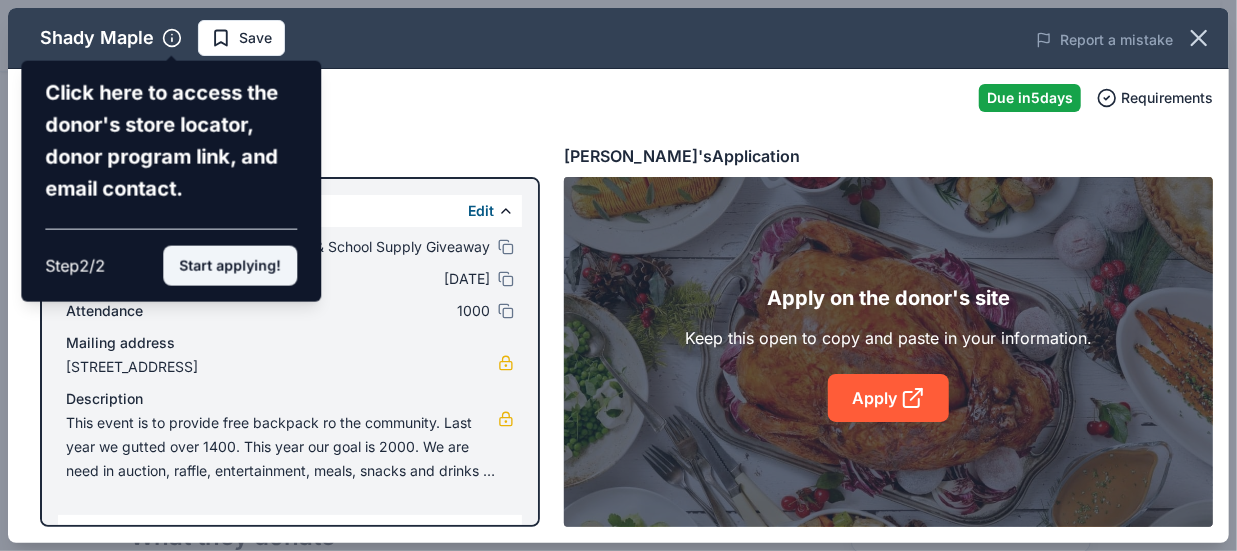 click on "Start applying!" at bounding box center [230, 266] 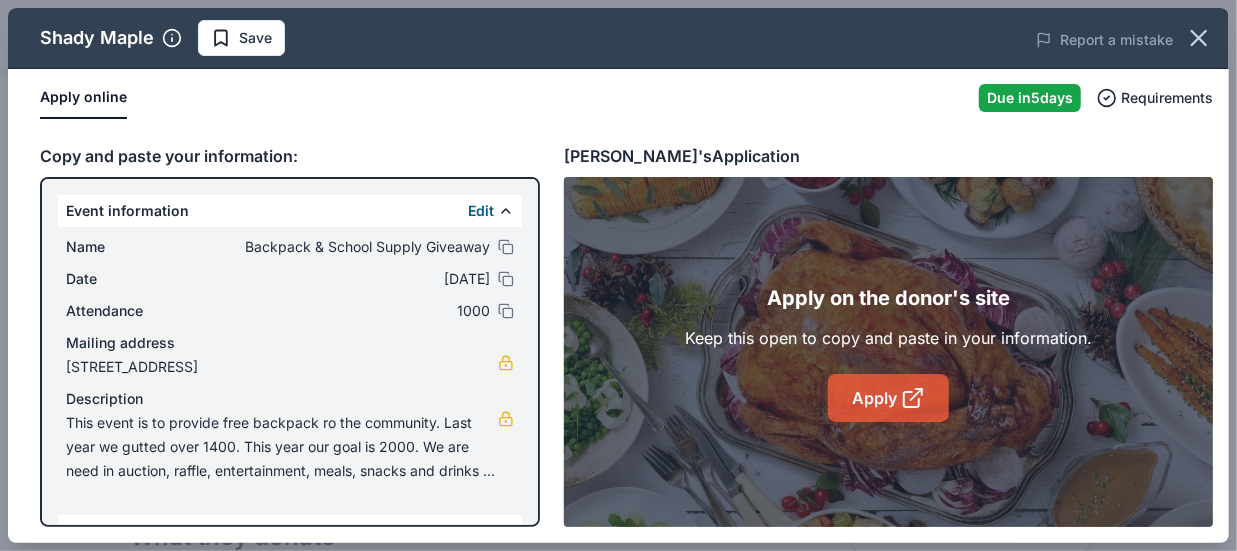 click 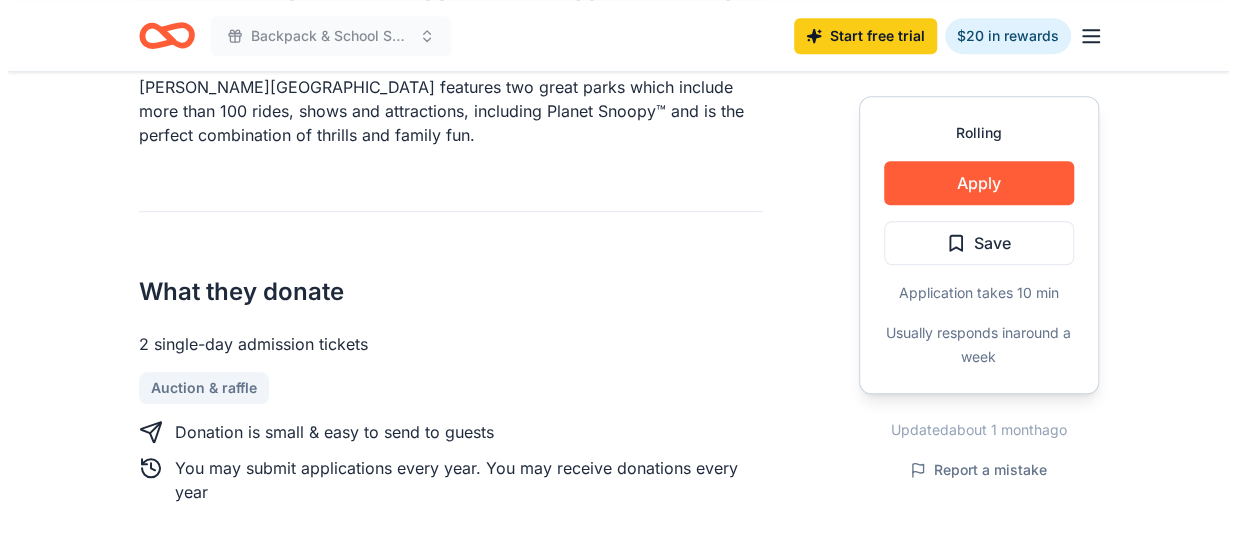 scroll, scrollTop: 700, scrollLeft: 0, axis: vertical 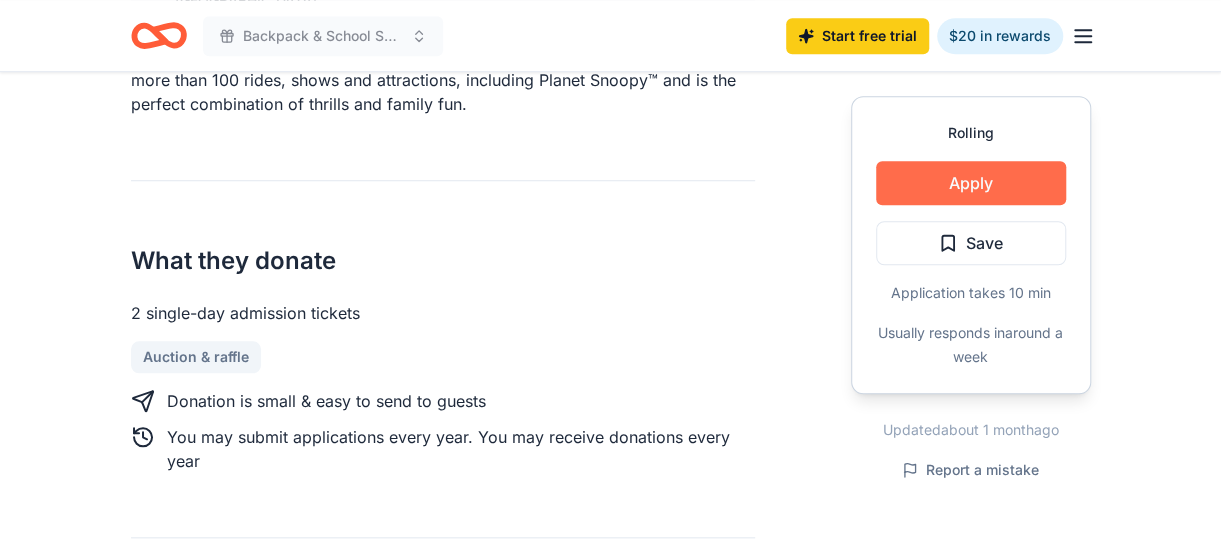 click on "Apply" at bounding box center (971, 183) 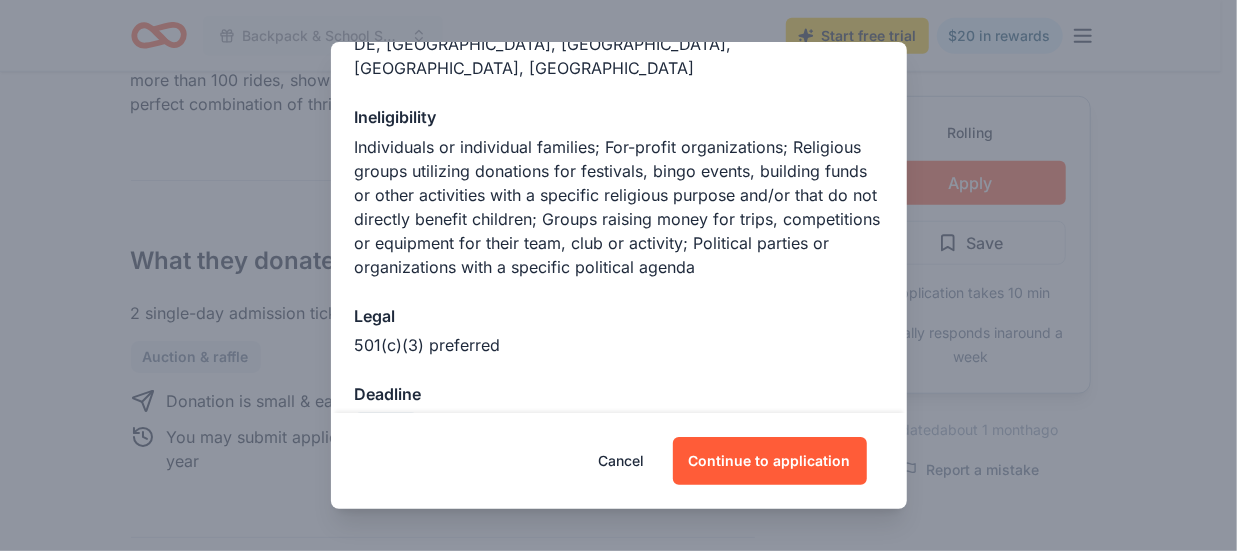scroll, scrollTop: 306, scrollLeft: 0, axis: vertical 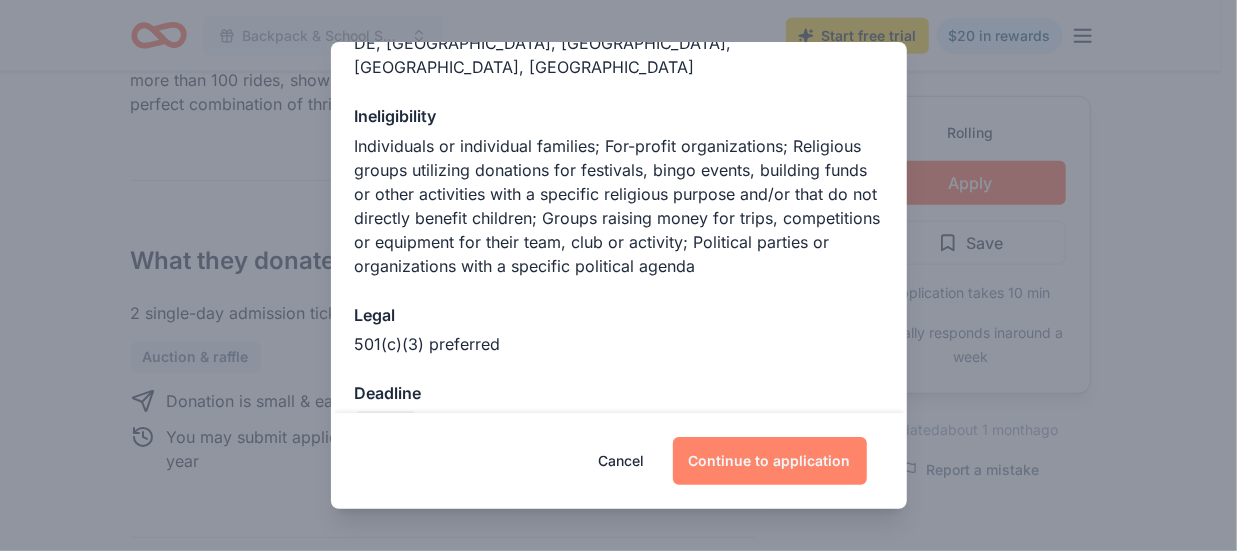 click on "Continue to application" at bounding box center (770, 461) 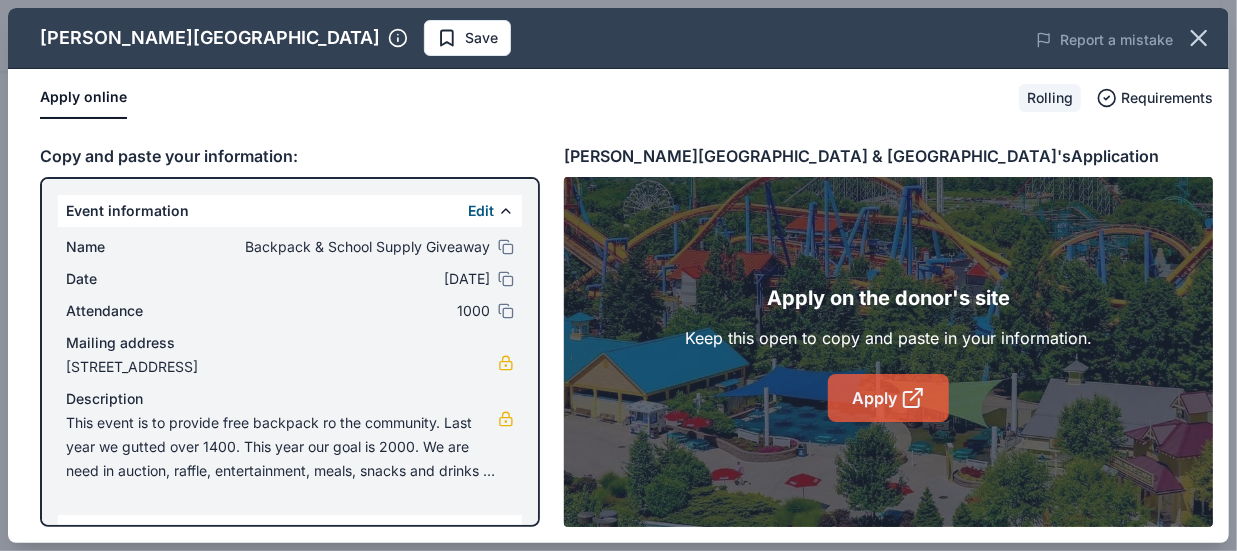 click on "Apply" at bounding box center (888, 398) 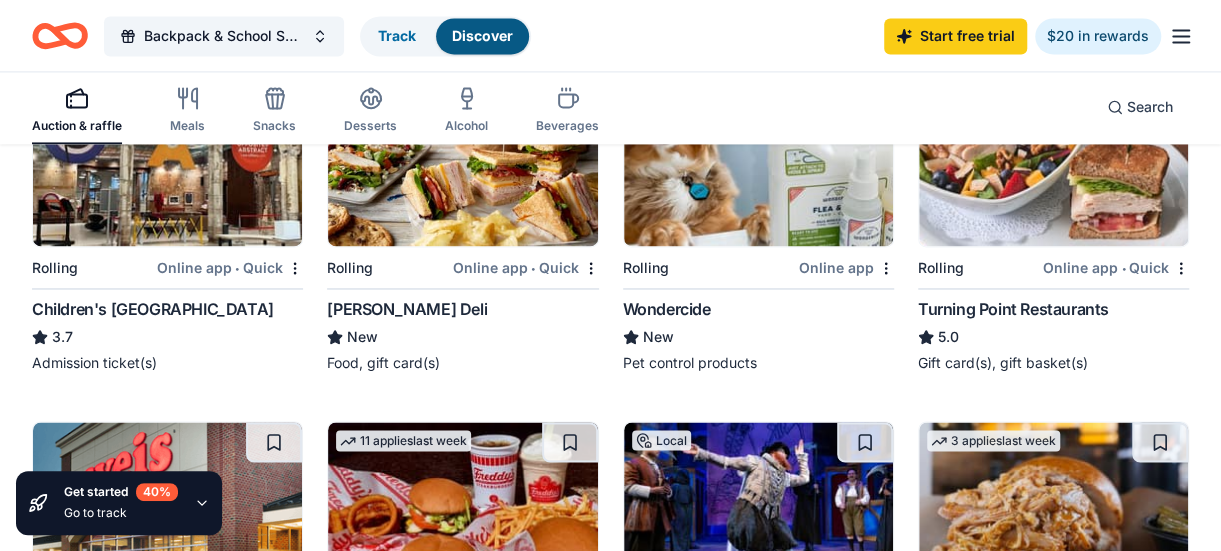 scroll, scrollTop: 1400, scrollLeft: 0, axis: vertical 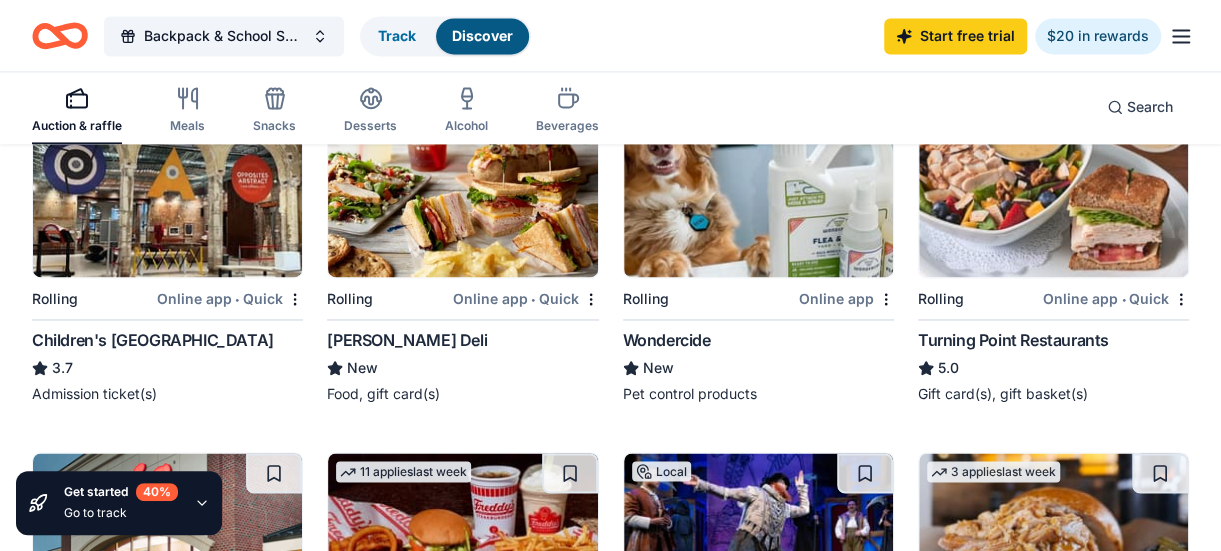 click at bounding box center [1053, 182] 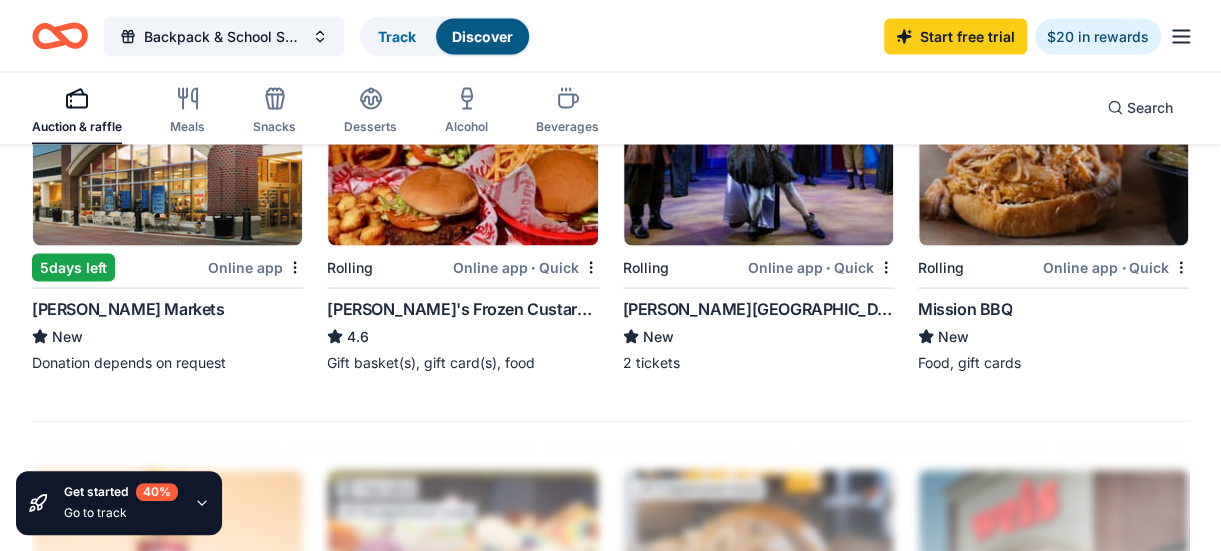 scroll, scrollTop: 1800, scrollLeft: 0, axis: vertical 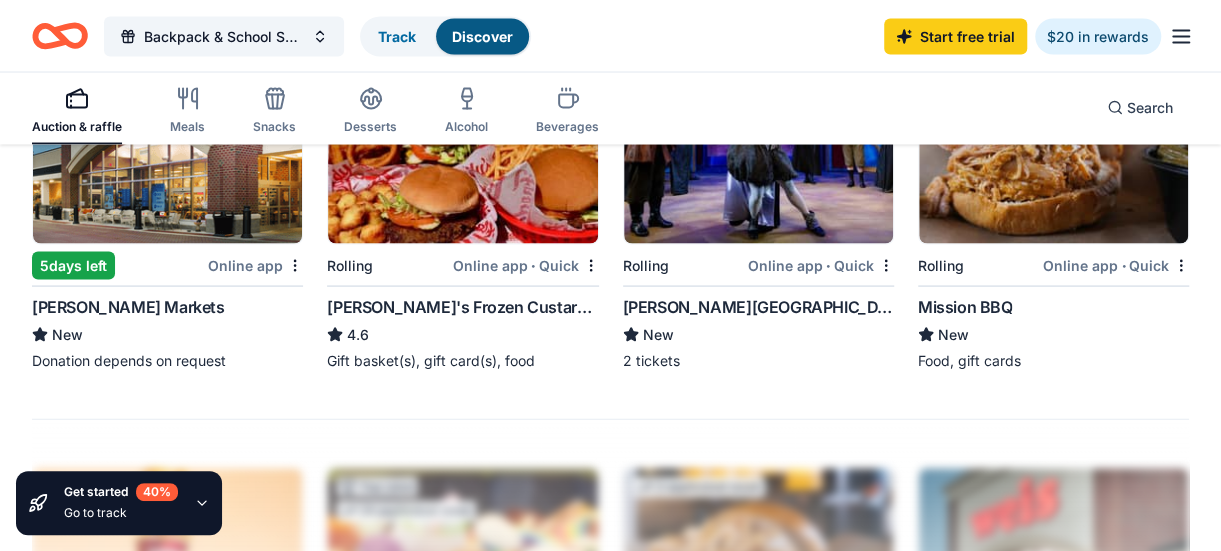 click at bounding box center (758, 148) 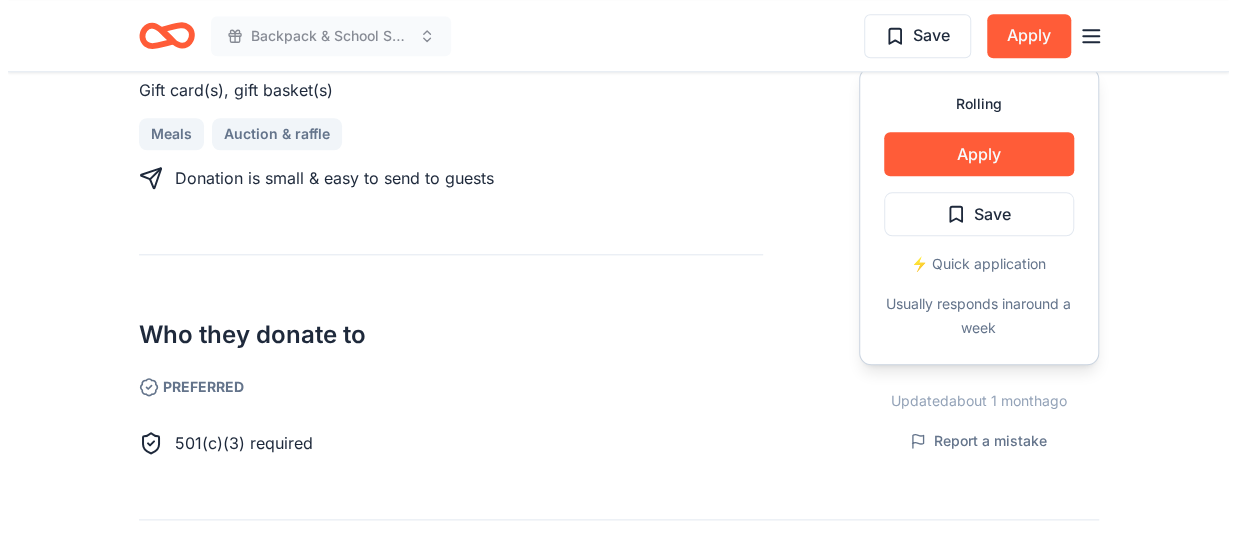 scroll, scrollTop: 700, scrollLeft: 0, axis: vertical 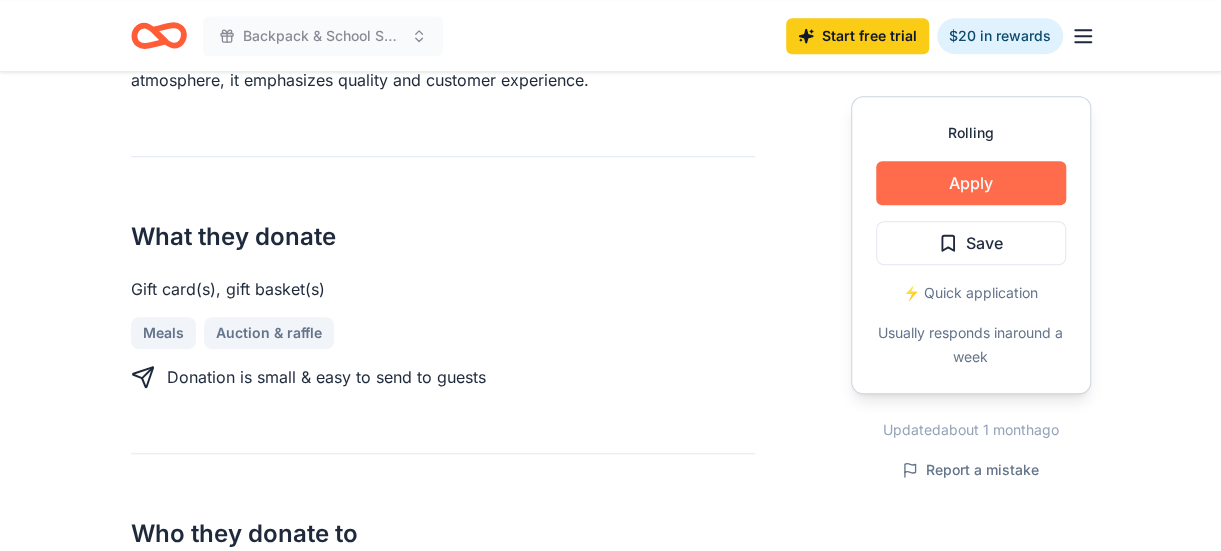 click on "Apply" at bounding box center (971, 183) 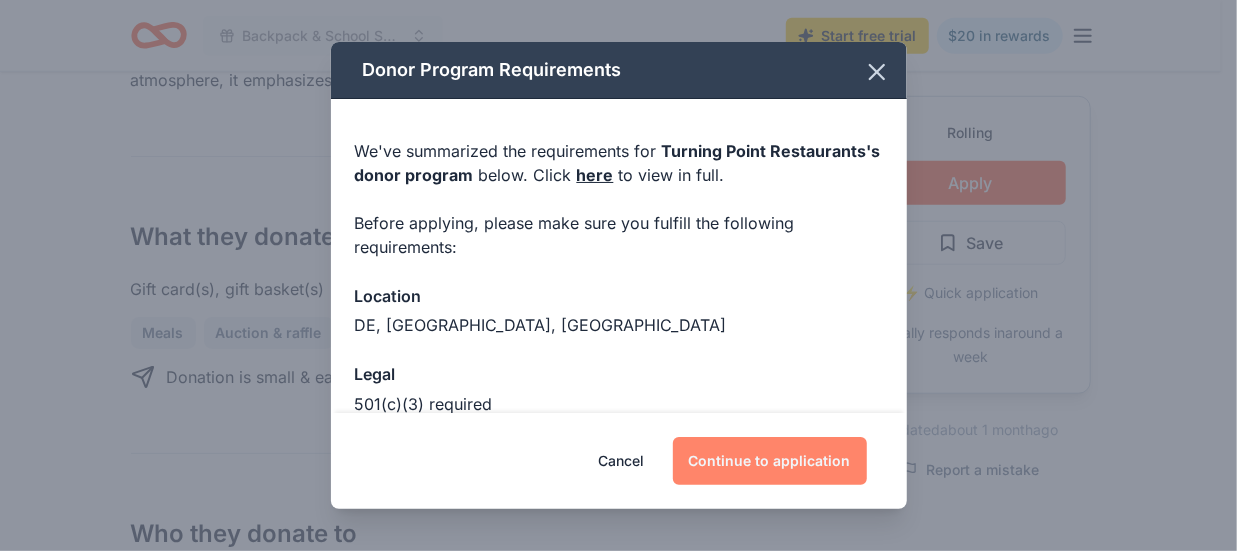 click on "Continue to application" at bounding box center [770, 461] 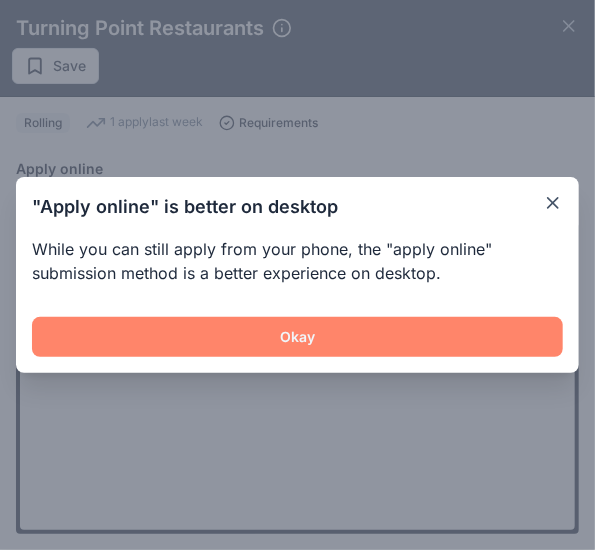 click on "Okay" at bounding box center (297, 337) 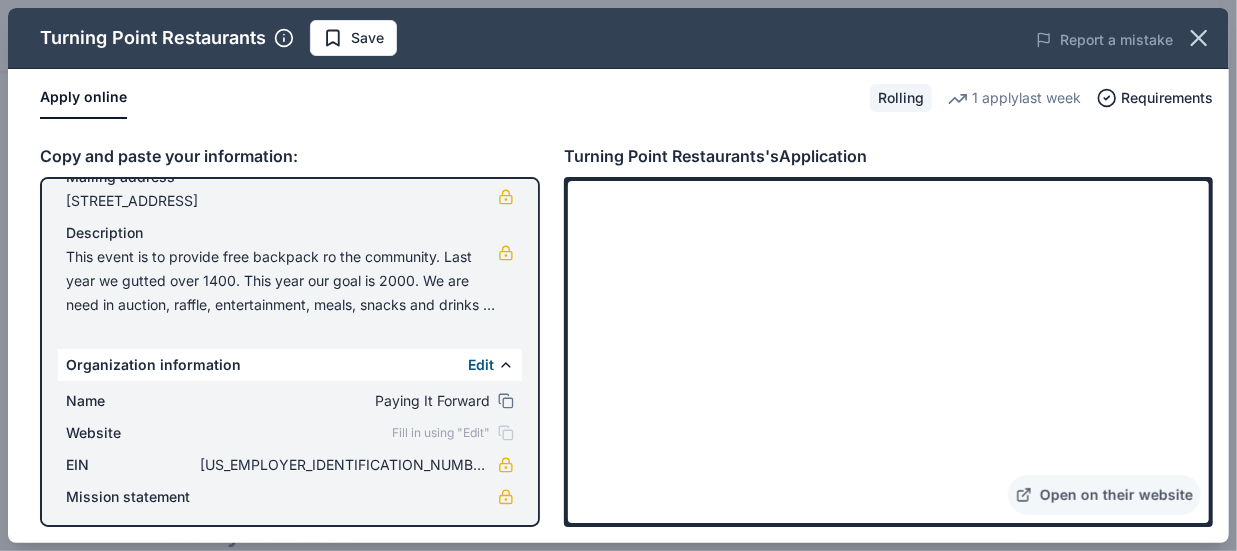 scroll, scrollTop: 198, scrollLeft: 0, axis: vertical 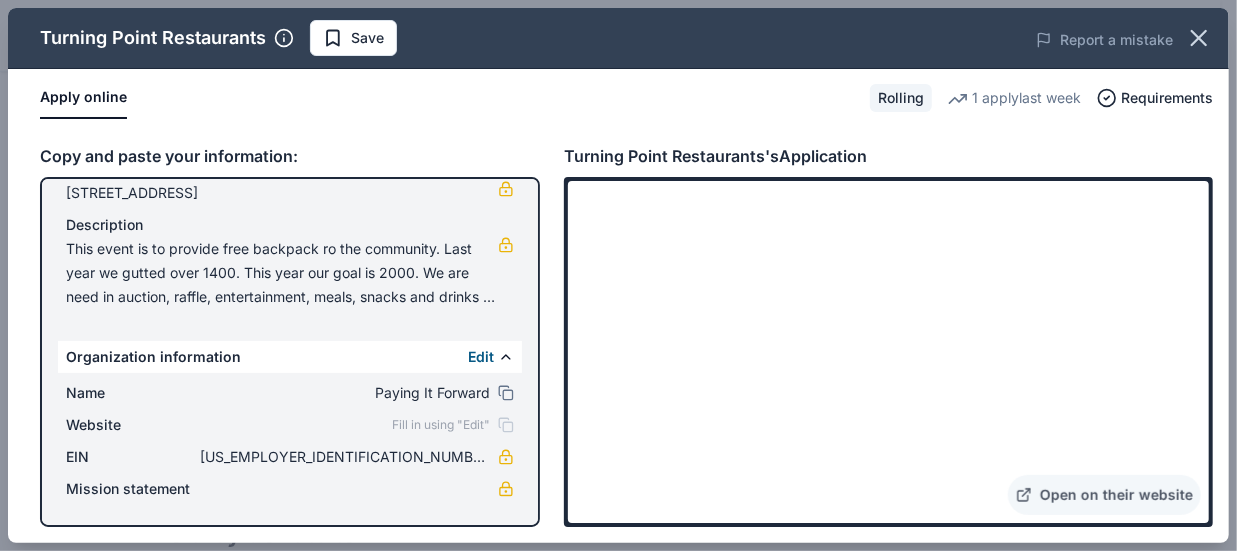 click on "Fill in using "Edit"" at bounding box center [441, 425] 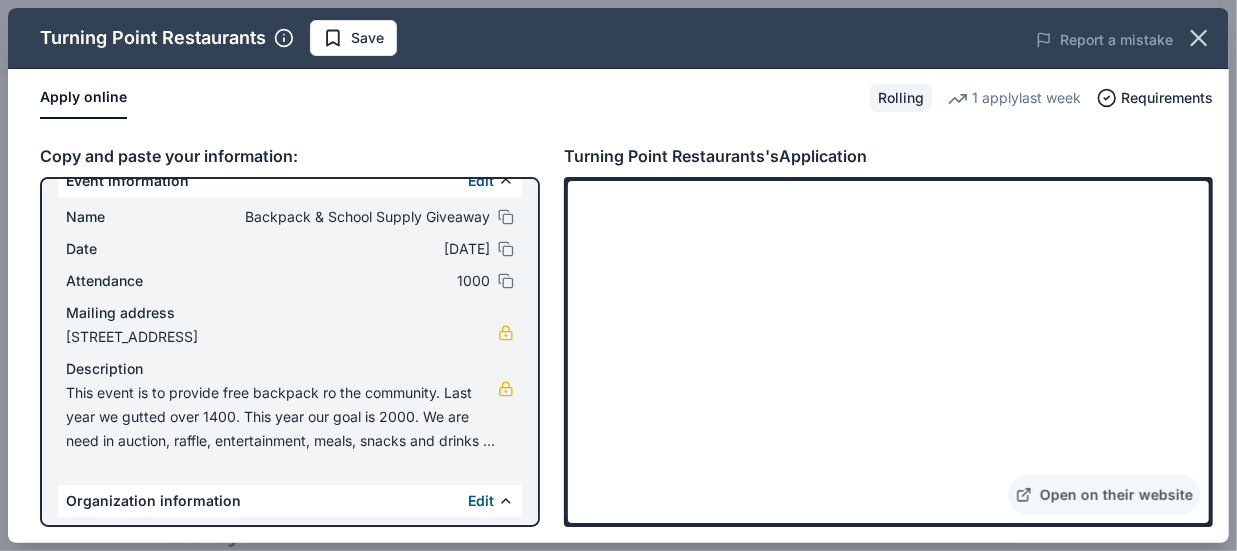 scroll, scrollTop: 0, scrollLeft: 0, axis: both 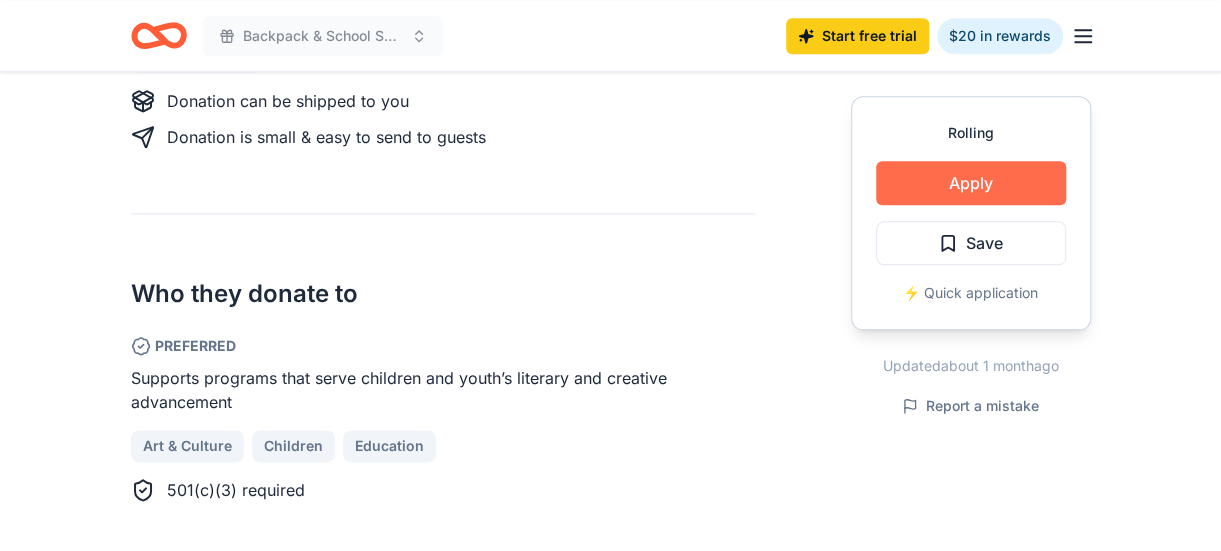 click on "Apply" at bounding box center [971, 183] 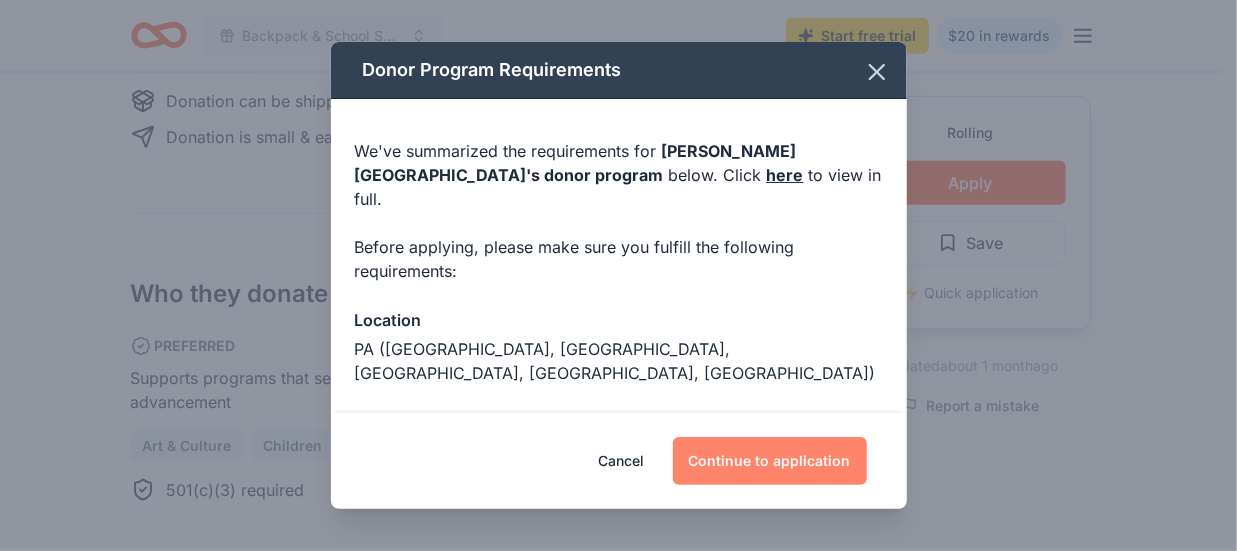 click on "Continue to application" at bounding box center [770, 461] 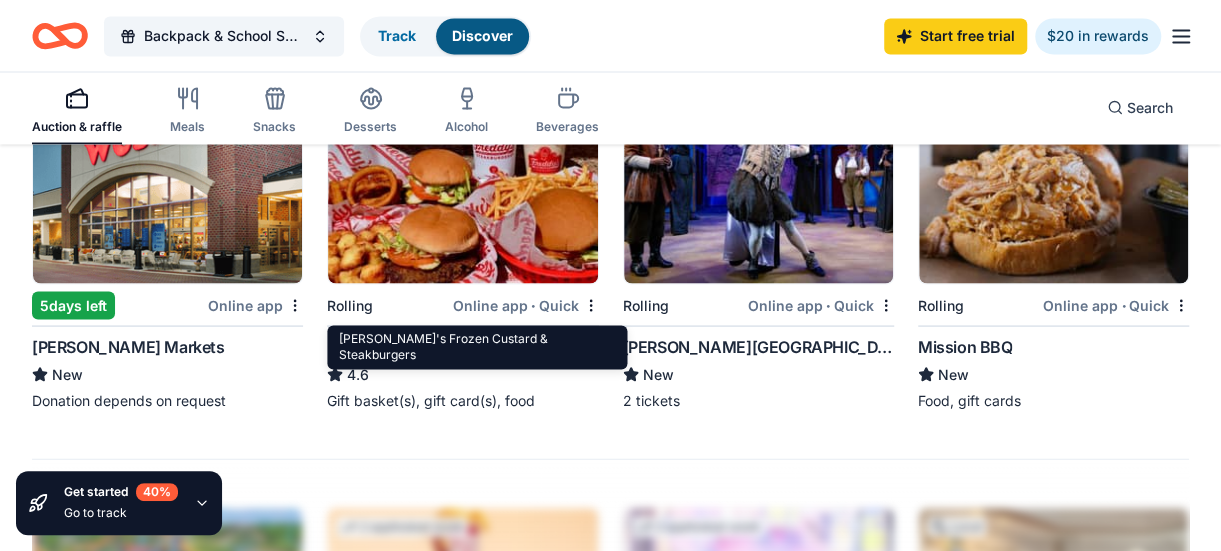 scroll, scrollTop: 1700, scrollLeft: 0, axis: vertical 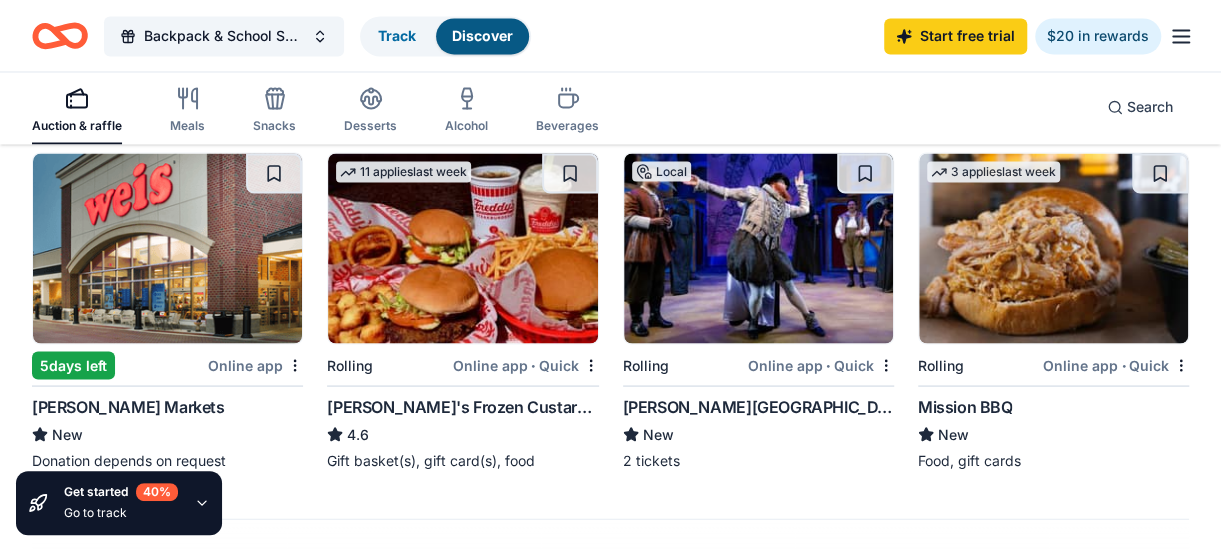 click at bounding box center (167, 248) 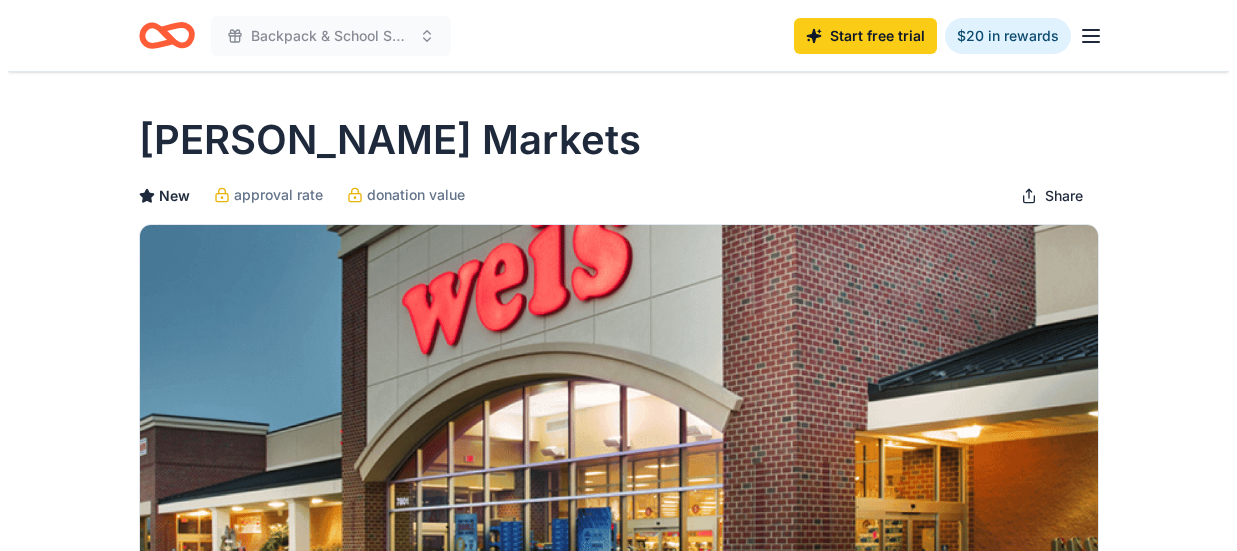 scroll, scrollTop: 400, scrollLeft: 0, axis: vertical 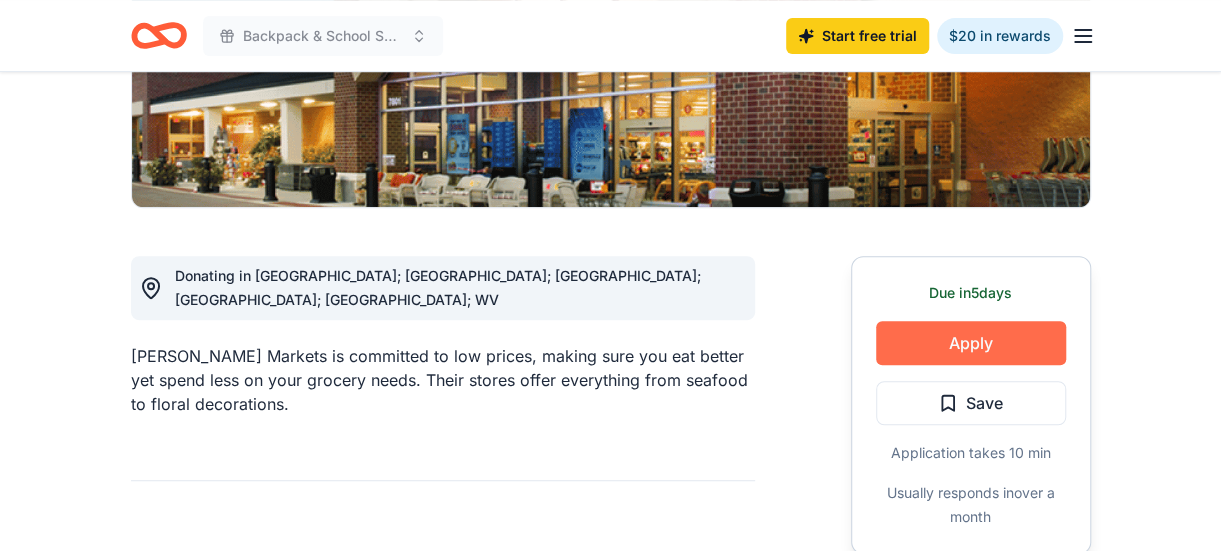 click on "Apply" at bounding box center (971, 343) 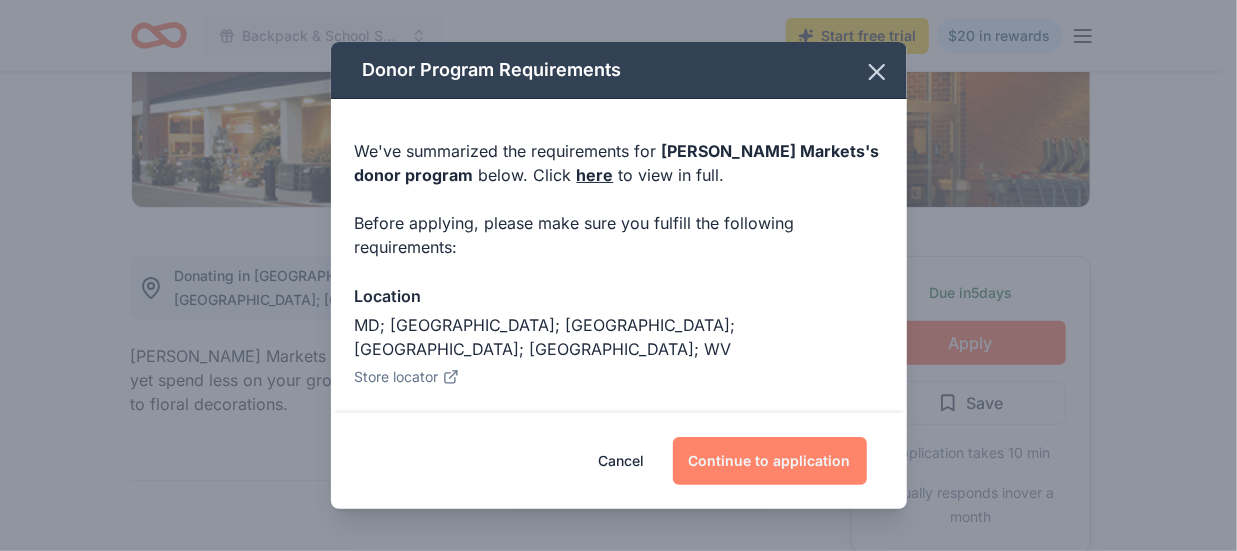 click on "Continue to application" at bounding box center (770, 461) 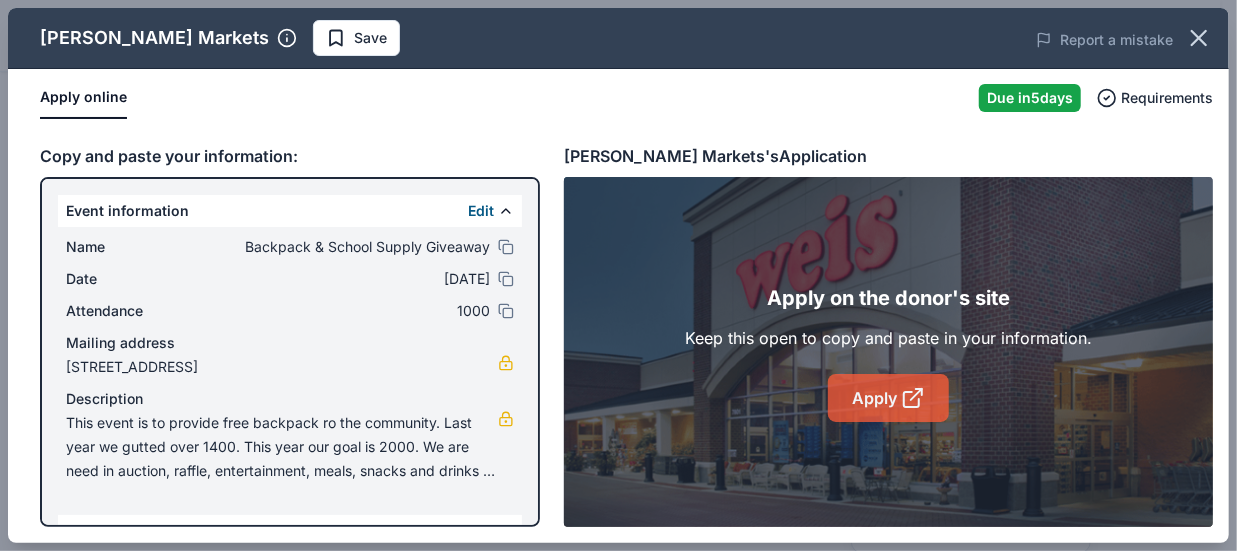 click on "Apply" at bounding box center [888, 398] 